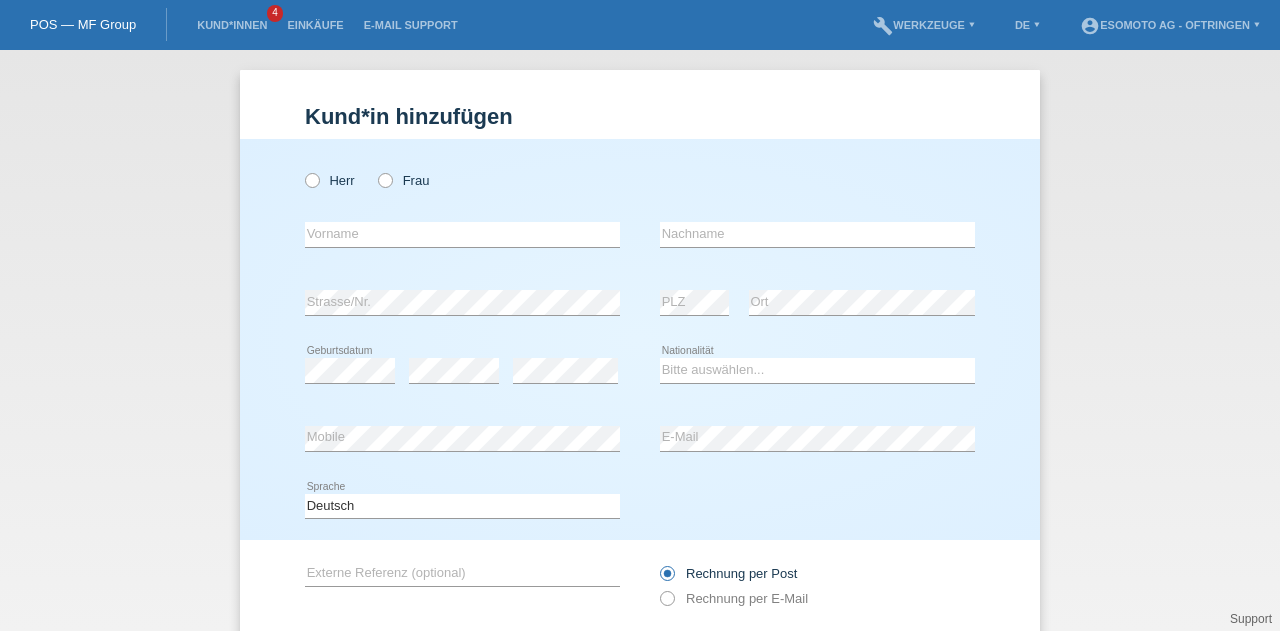 scroll, scrollTop: 0, scrollLeft: 0, axis: both 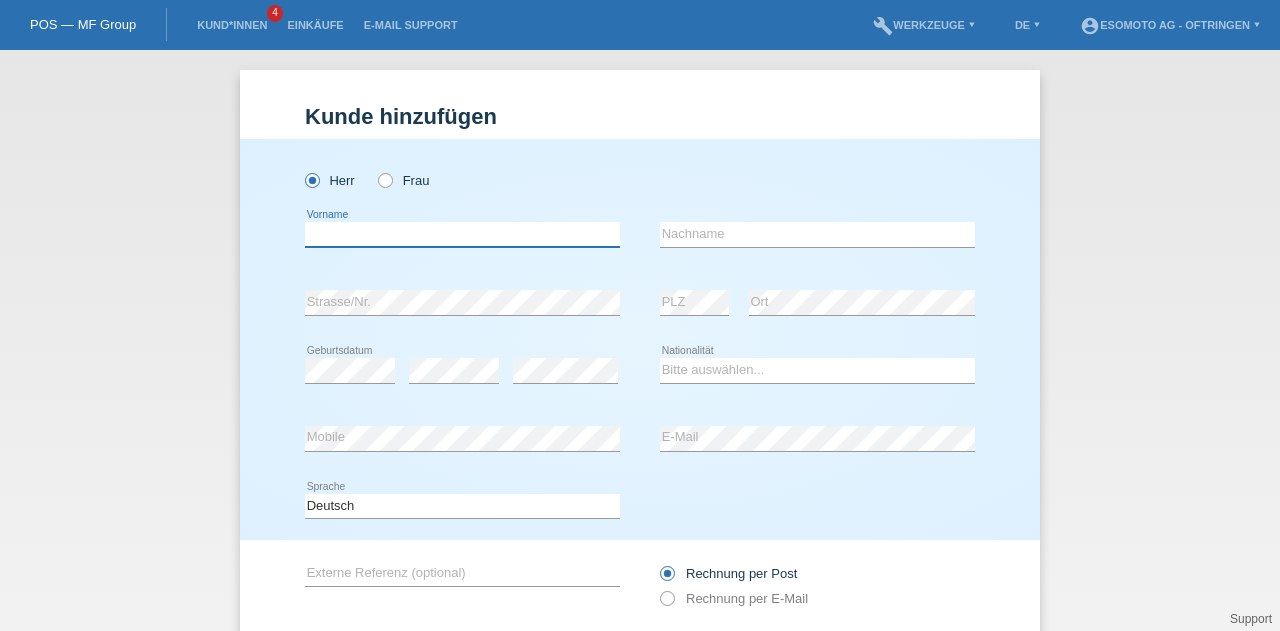 click at bounding box center (462, 234) 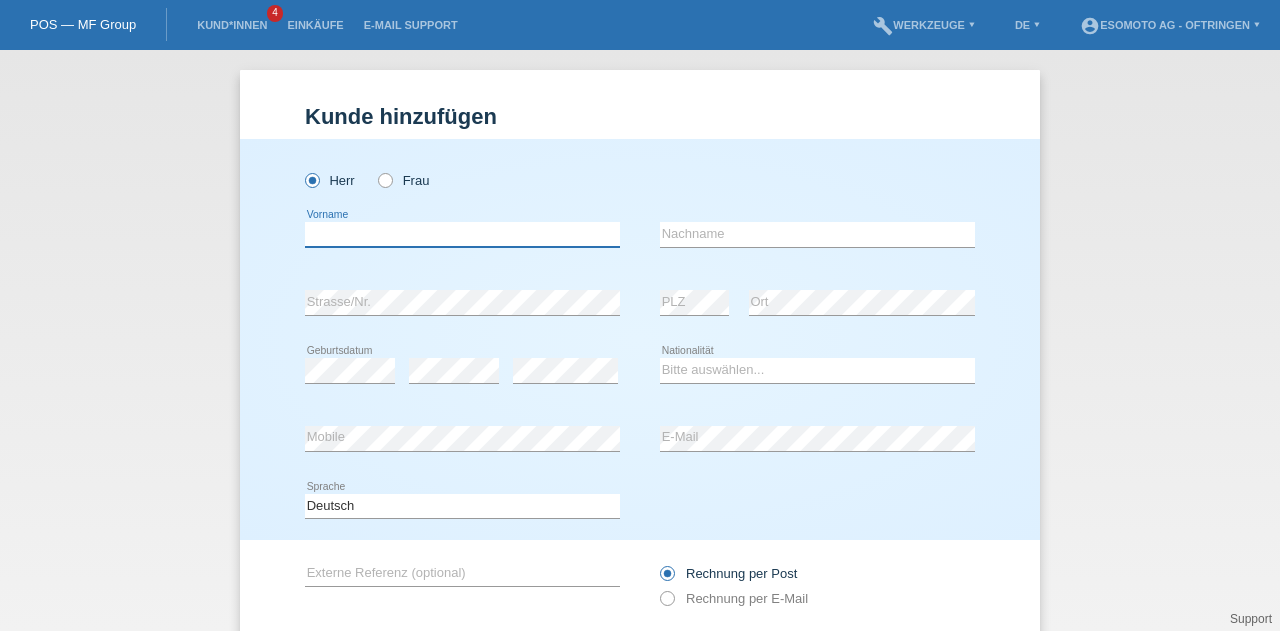 paste on "[FIRST]" 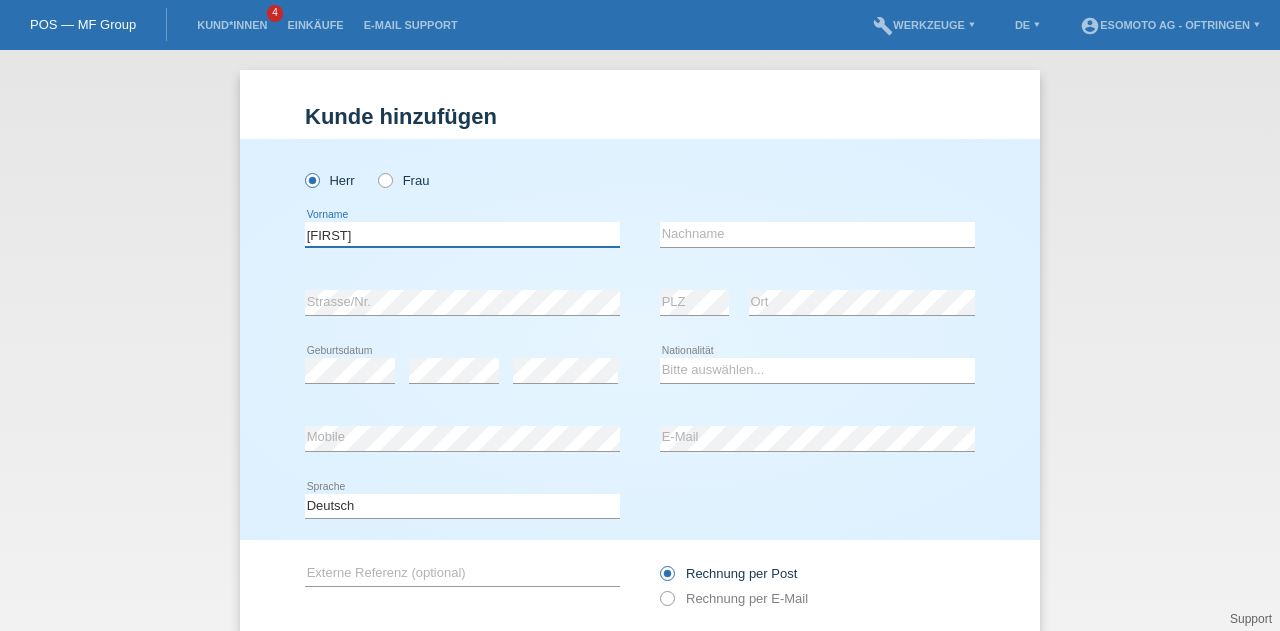 type on "[FIRST]" 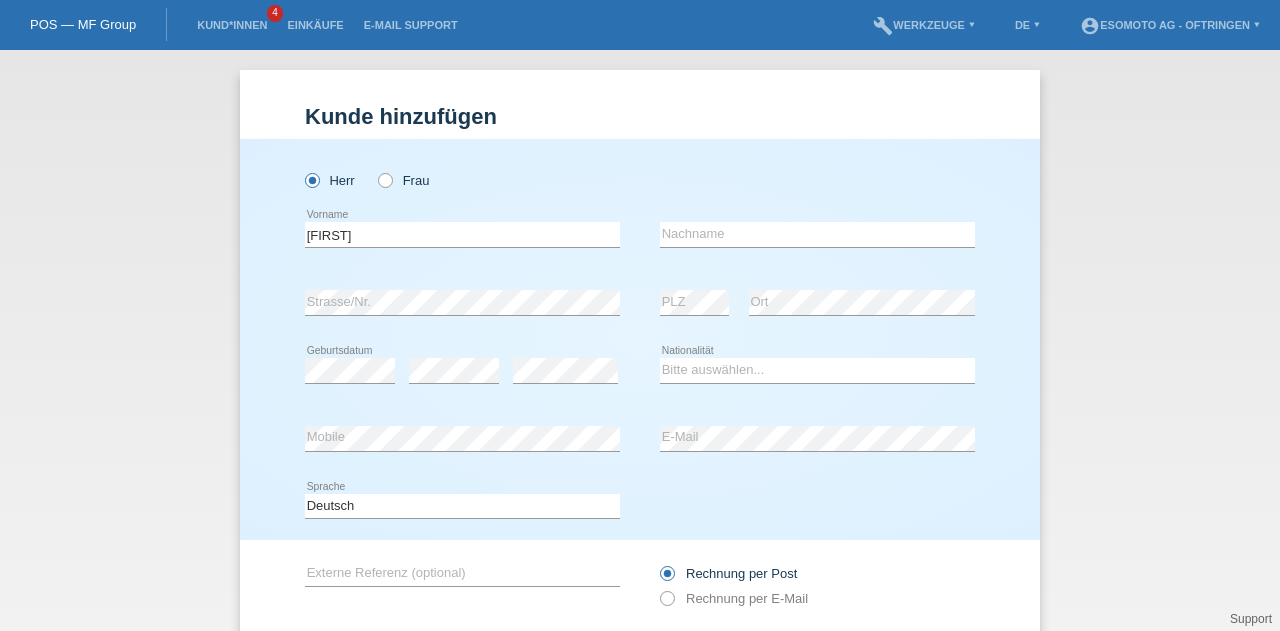 click at bounding box center [302, 170] 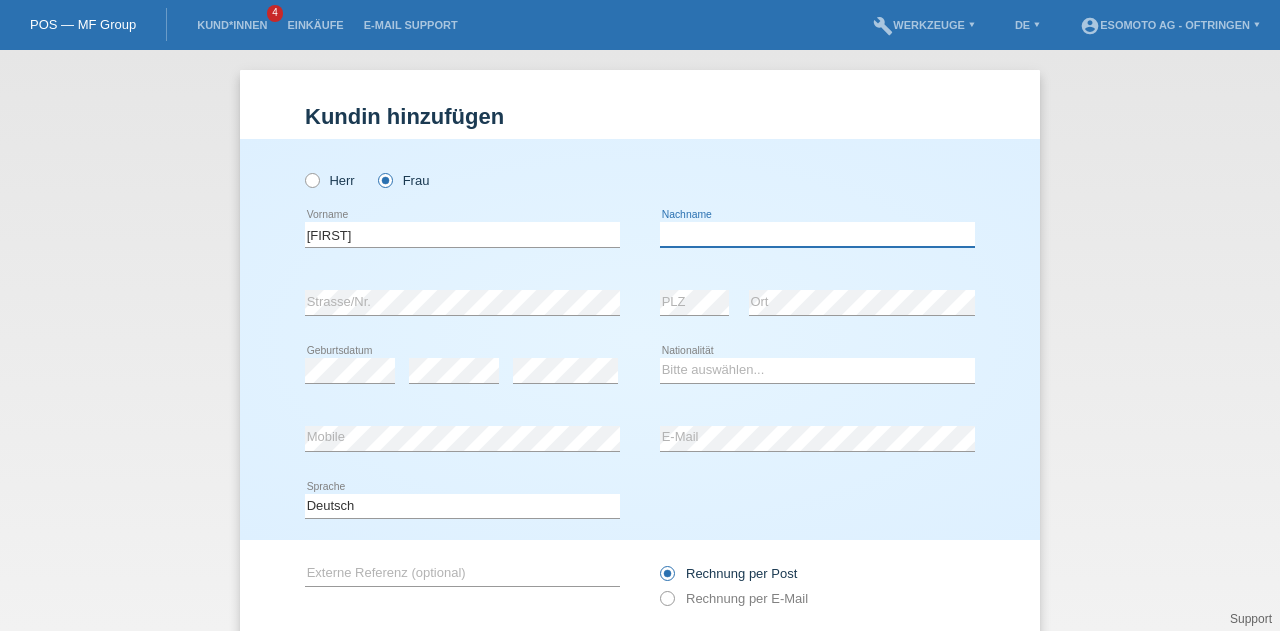 click at bounding box center [817, 234] 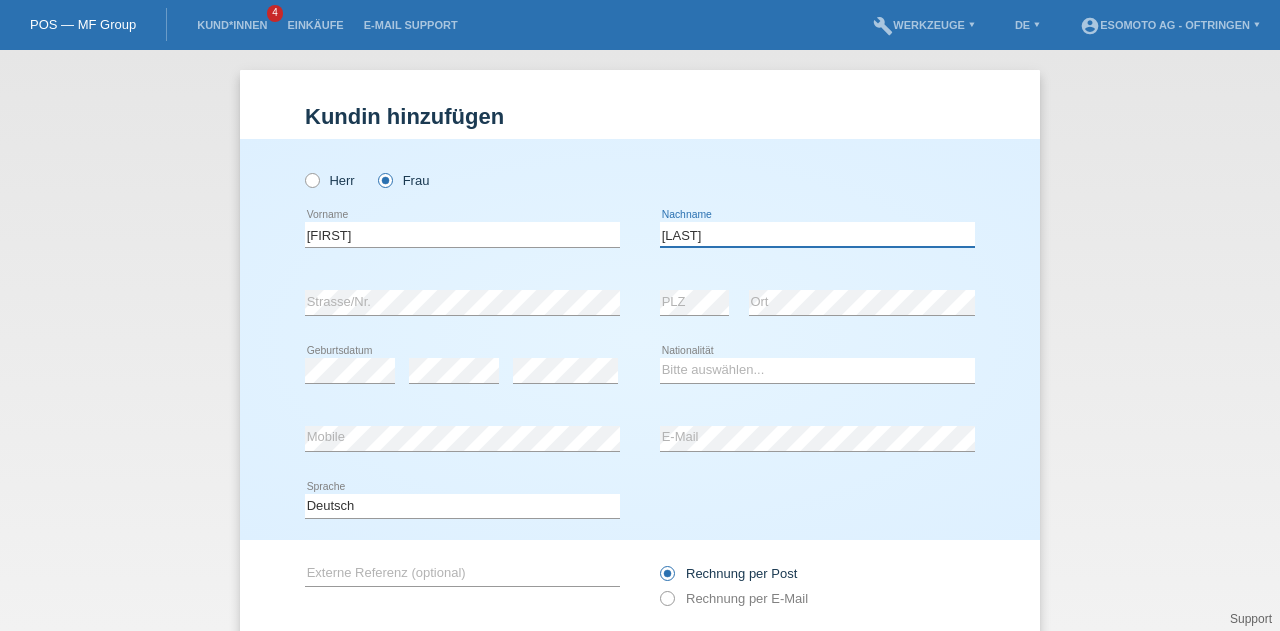 type on "[LAST]" 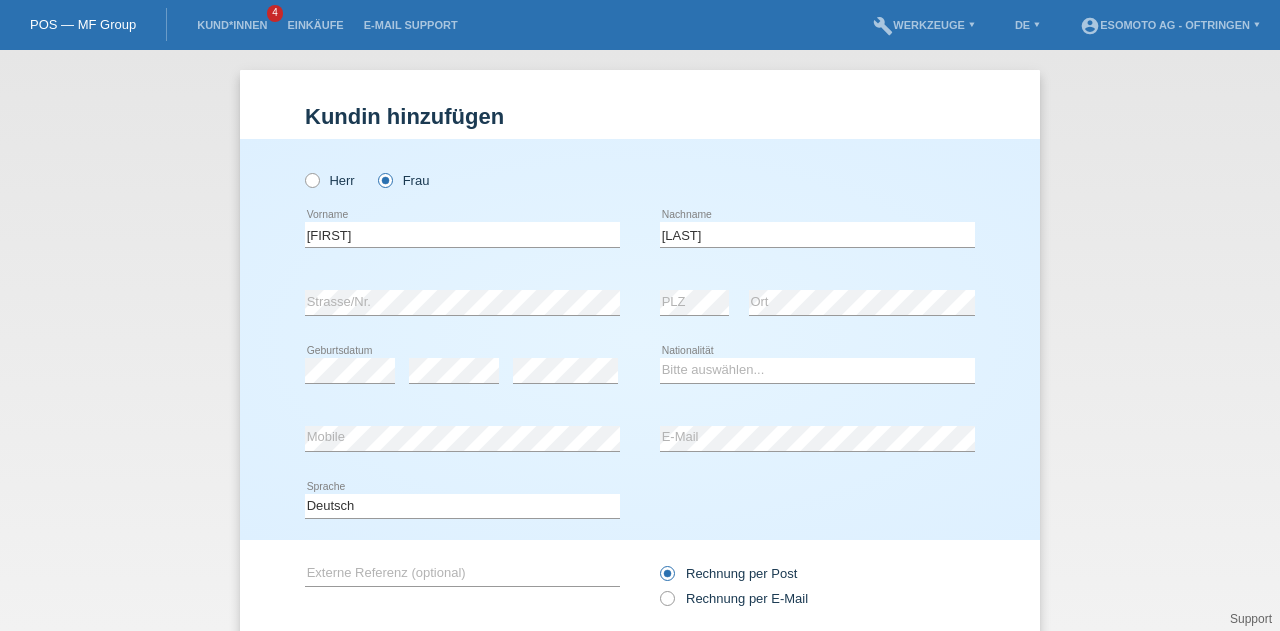 click on "error
Strasse/Nr." at bounding box center (462, 170) 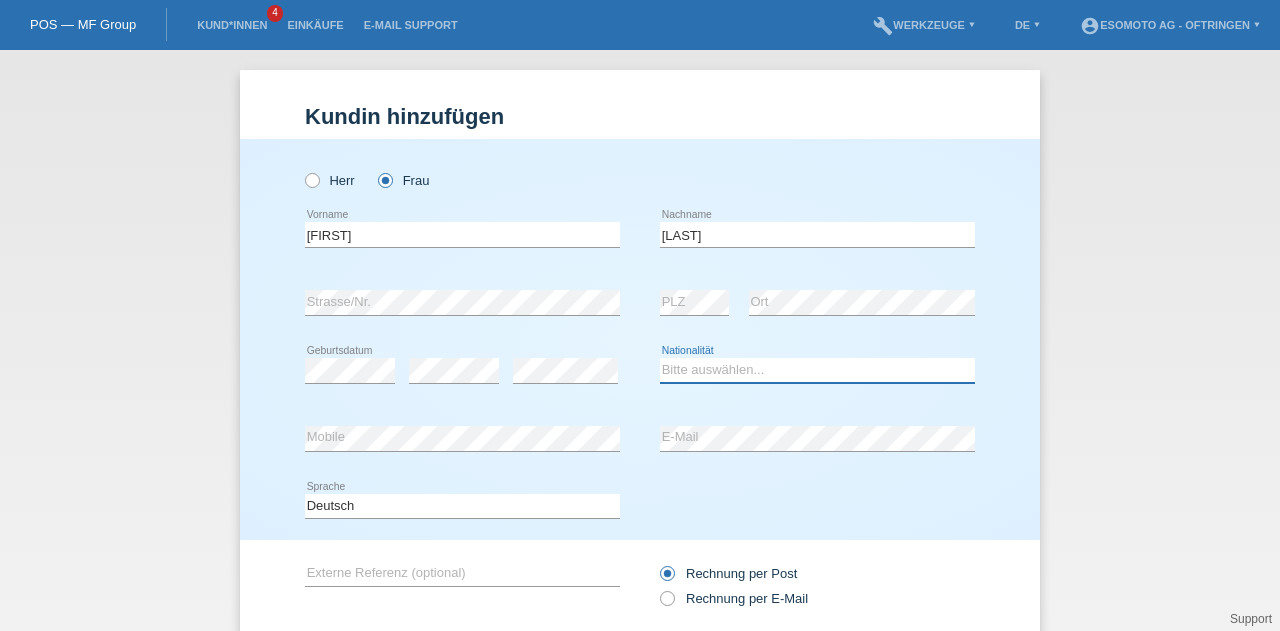 click on "Bitte auswählen...
Schweiz
Deutschland
Liechtenstein
Österreich
------------
Afghanistan
Ägypten
Åland
Albanien
Algerien" at bounding box center (817, 370) 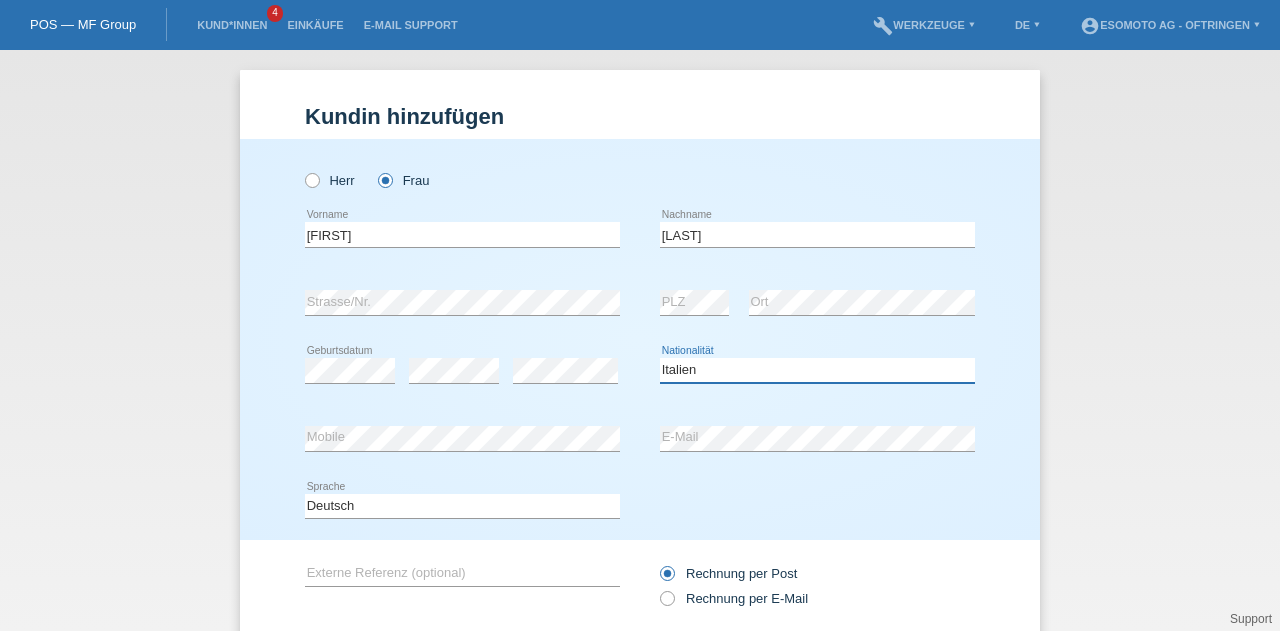 click on "Bitte auswählen...
Schweiz
Deutschland
Liechtenstein
Österreich
------------
Afghanistan
Ägypten
Åland
Albanien
Algerien" at bounding box center [817, 370] 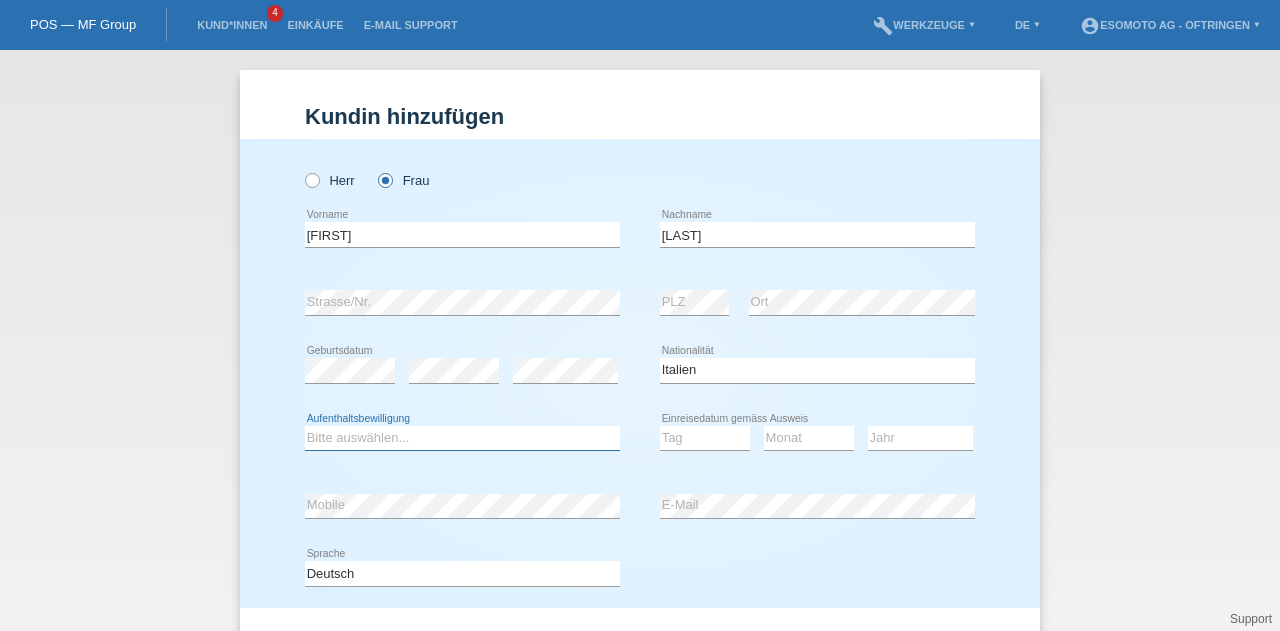 click on "Bitte auswählen...
C
B
B - Flüchtlingsstatus
Andere" at bounding box center [462, 438] 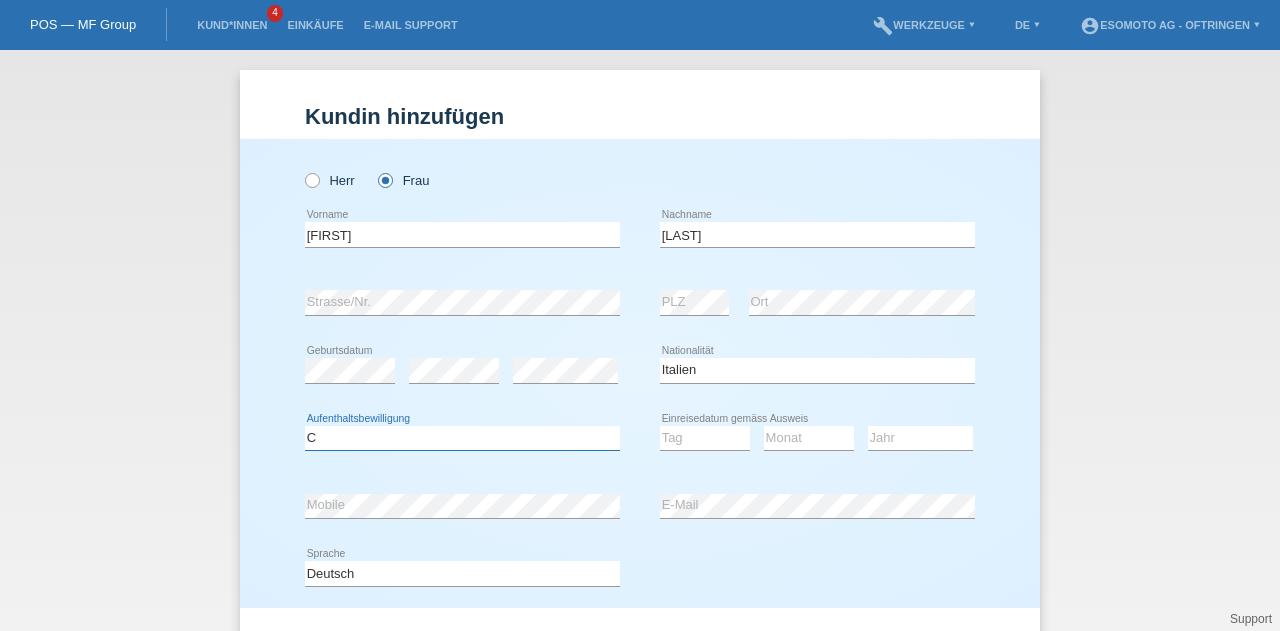 click on "Bitte auswählen...
C
B
B - Flüchtlingsstatus
Andere" at bounding box center (462, 438) 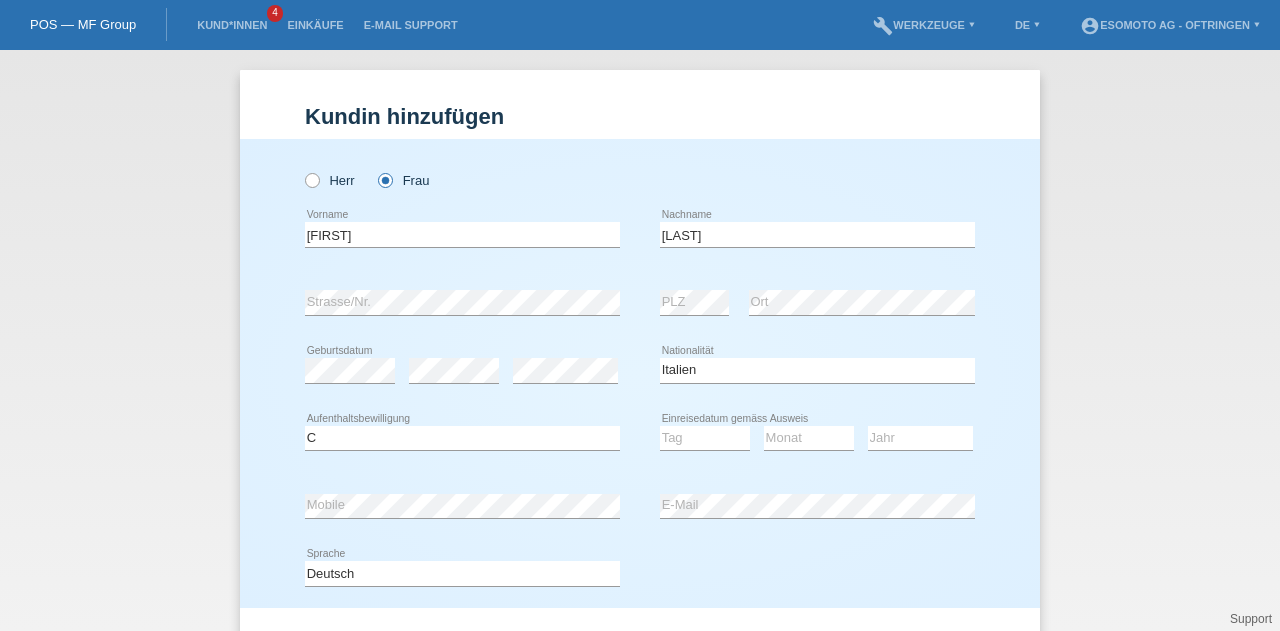 click on "Kund*in hinzufügen
Kunde hinzufügen
Kundin hinzufügen
Herr
Frau
Sonia error Vorname C" at bounding box center (640, 340) 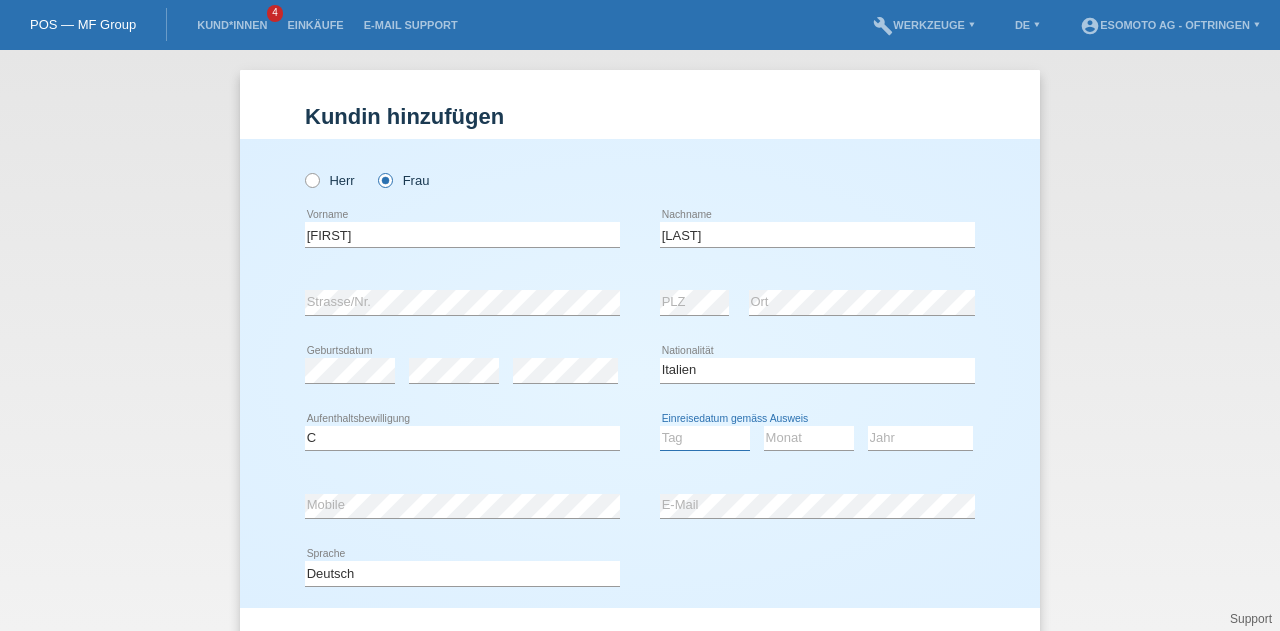 click on "Tag
01
02
03
04
05
06
07
08
09
10 11" at bounding box center (705, 438) 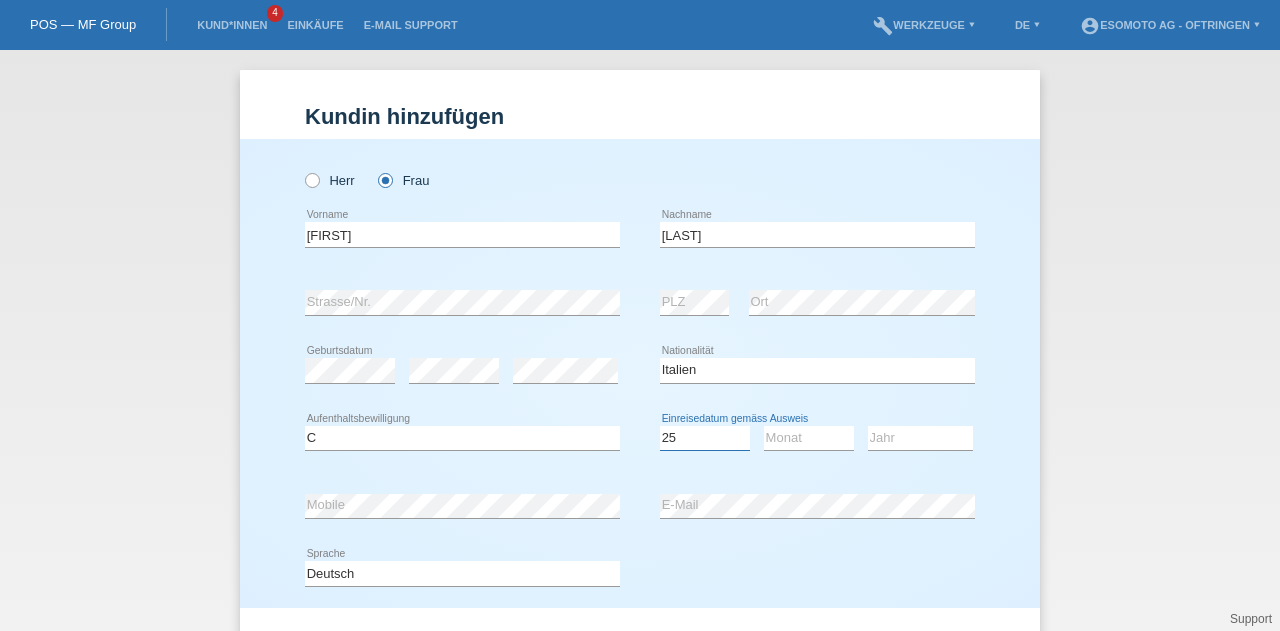 click on "Tag
01
02
03
04
05
06
07
08
09
10 11" at bounding box center [705, 438] 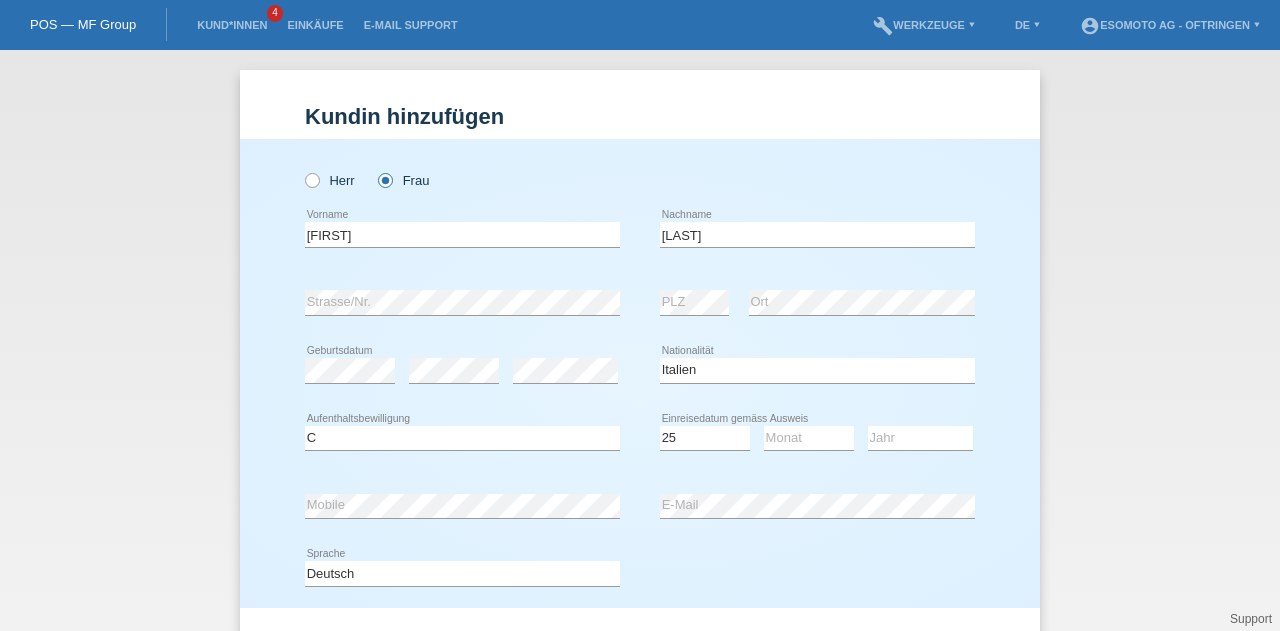 click on "Monat
01
02
03
04
05
06
07
08
09 10 11 12 error" at bounding box center [809, 439] 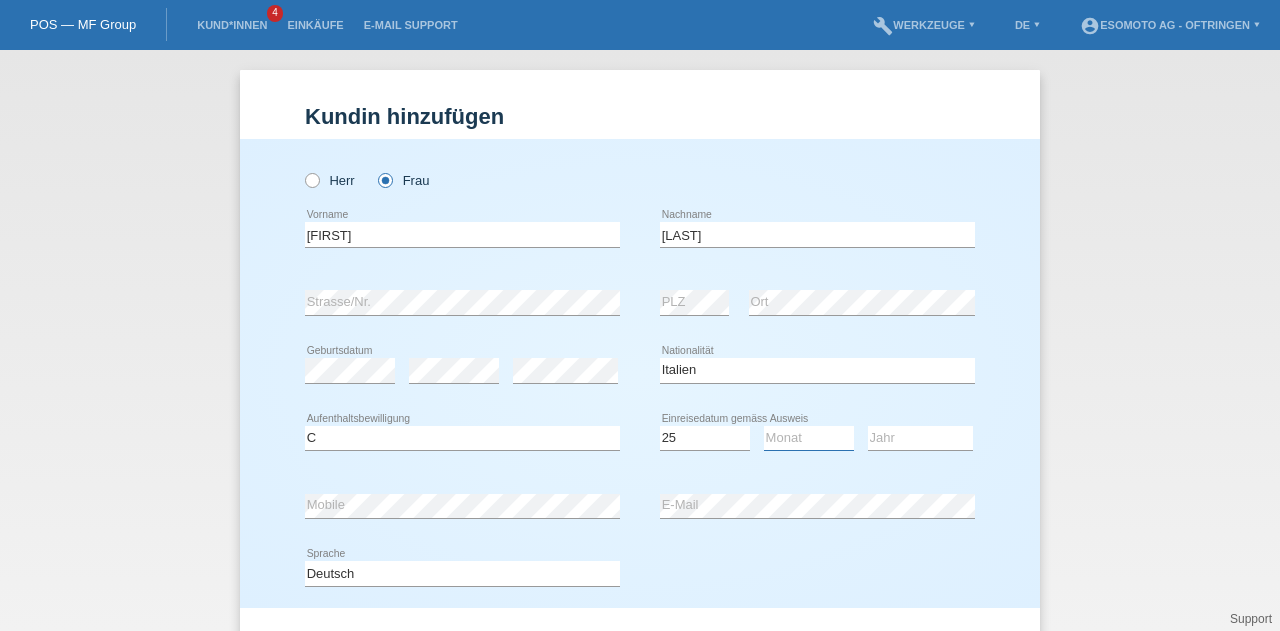 click on "Monat
01
02
03
04
05
06
07
08
09
10 11" at bounding box center [809, 438] 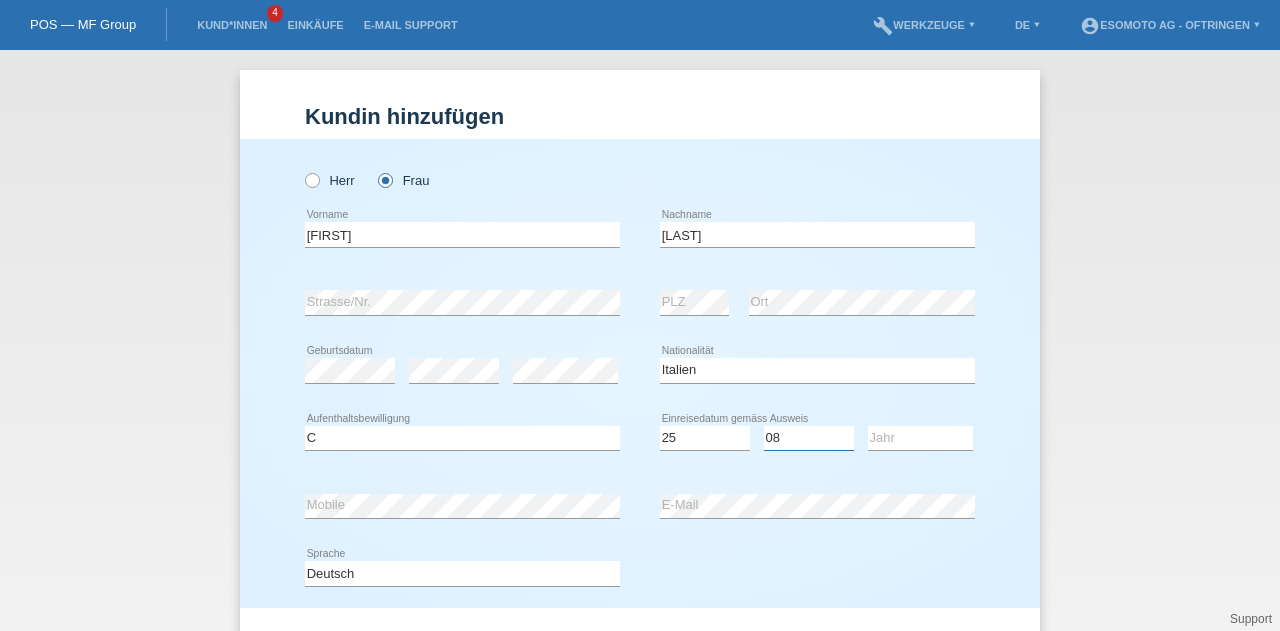 click on "Monat
01
02
03
04
05
06
07
08
09
10 11" at bounding box center (809, 438) 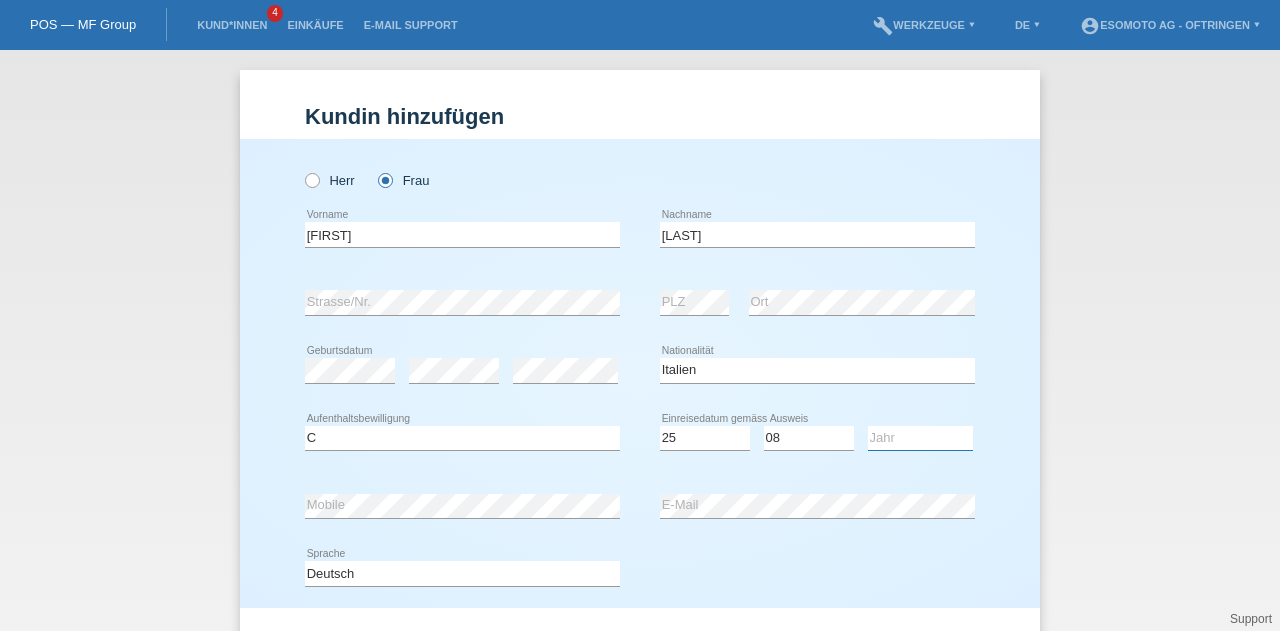 click on "Jahr
2025
2024
2023
2022
2021
2020
2019
2018
2017 2016 2015 2014 2013 2012 2011 2010 2009 2008 2007 2006 2005 2004 2003 2002 2001" at bounding box center (920, 438) 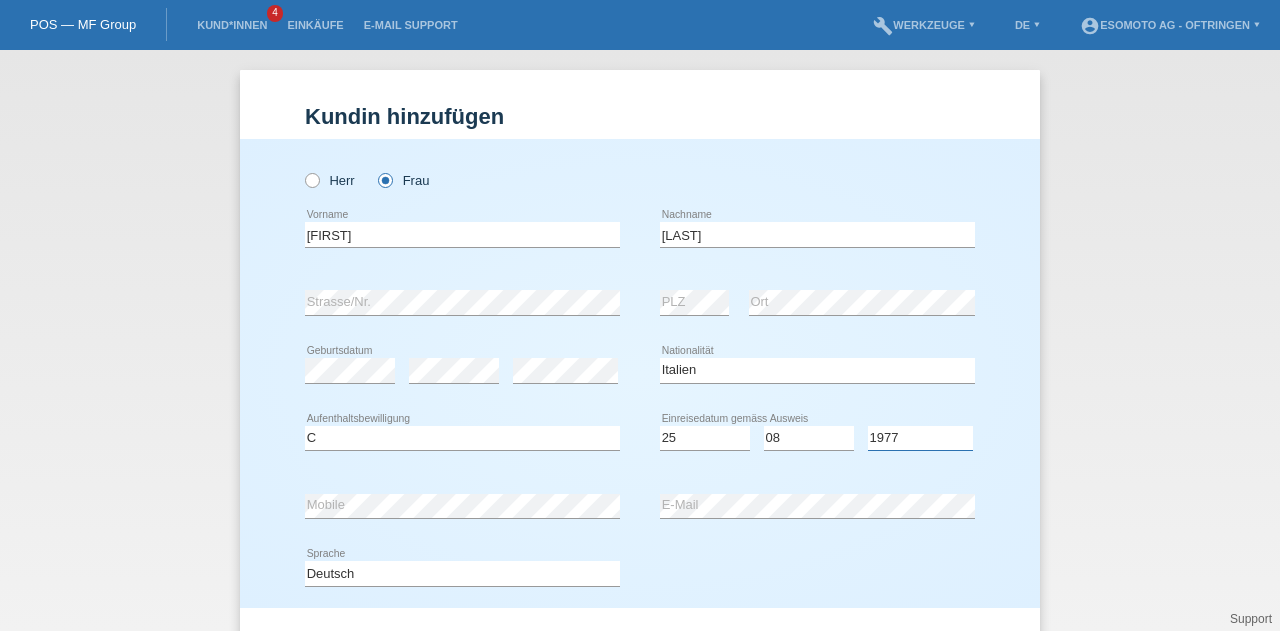 click on "Jahr
2025
2024
2023
2022
2021
2020
2019
2018
2017 2016 2015 2014 2013 2012 2011 2010 2009 2008 2007 2006 2005 2004 2003 2002 2001" at bounding box center (920, 438) 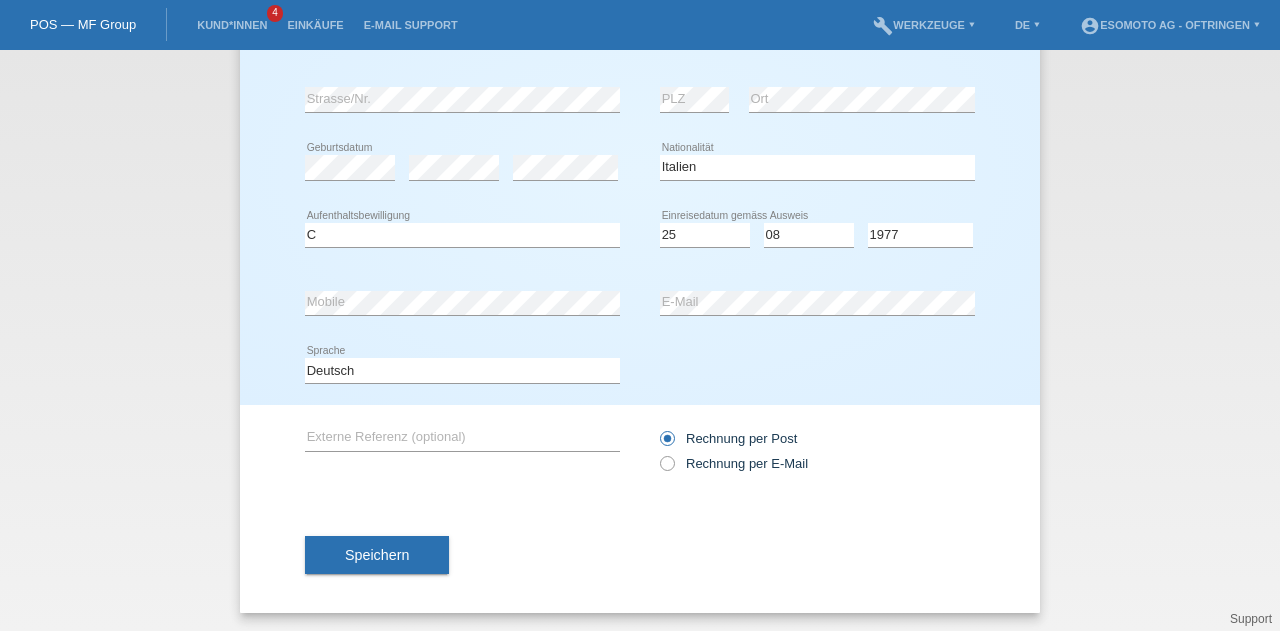 click on "Speichern" at bounding box center [377, 555] 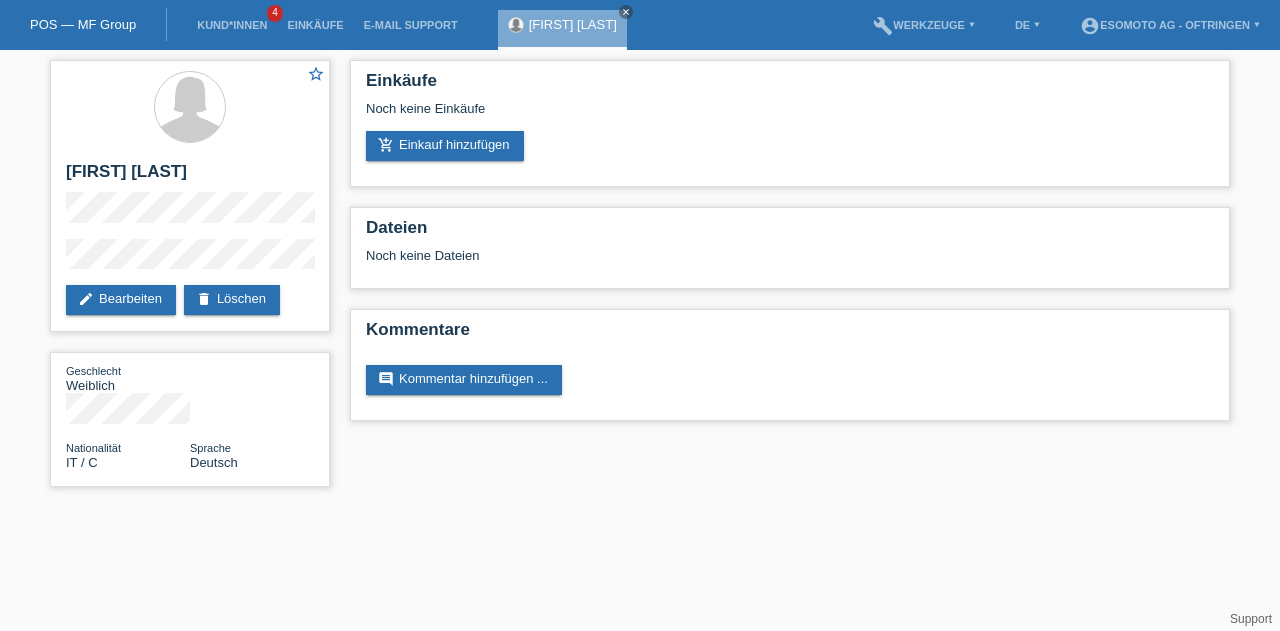 scroll, scrollTop: 0, scrollLeft: 0, axis: both 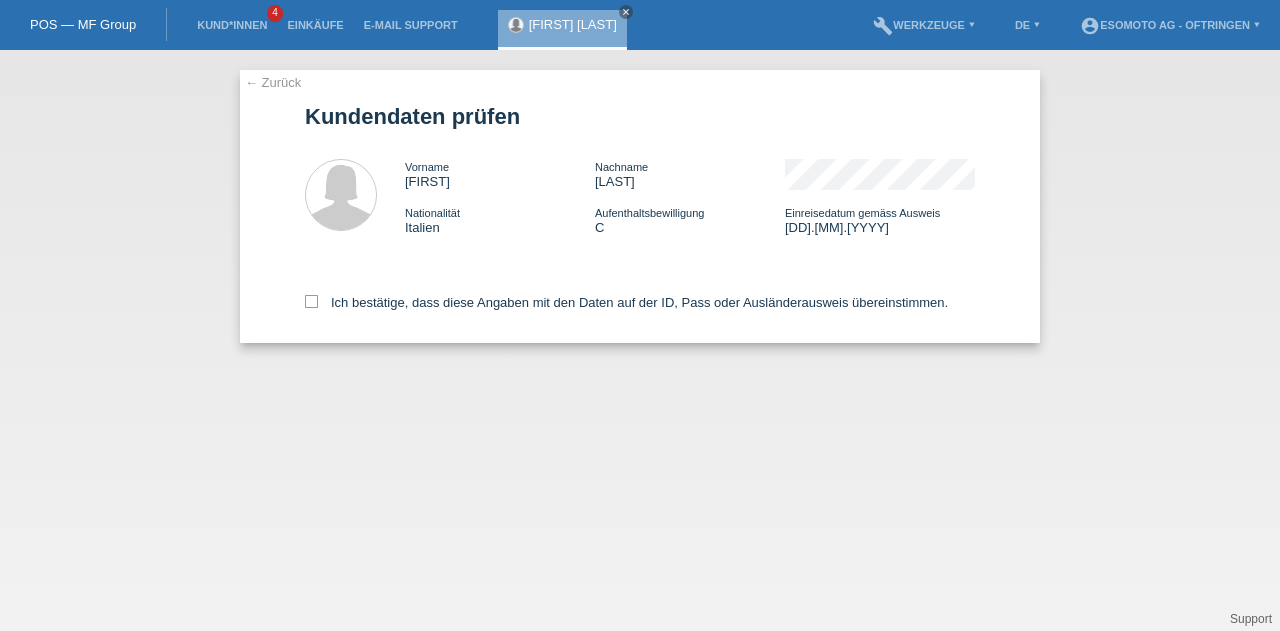 click at bounding box center (311, 301) 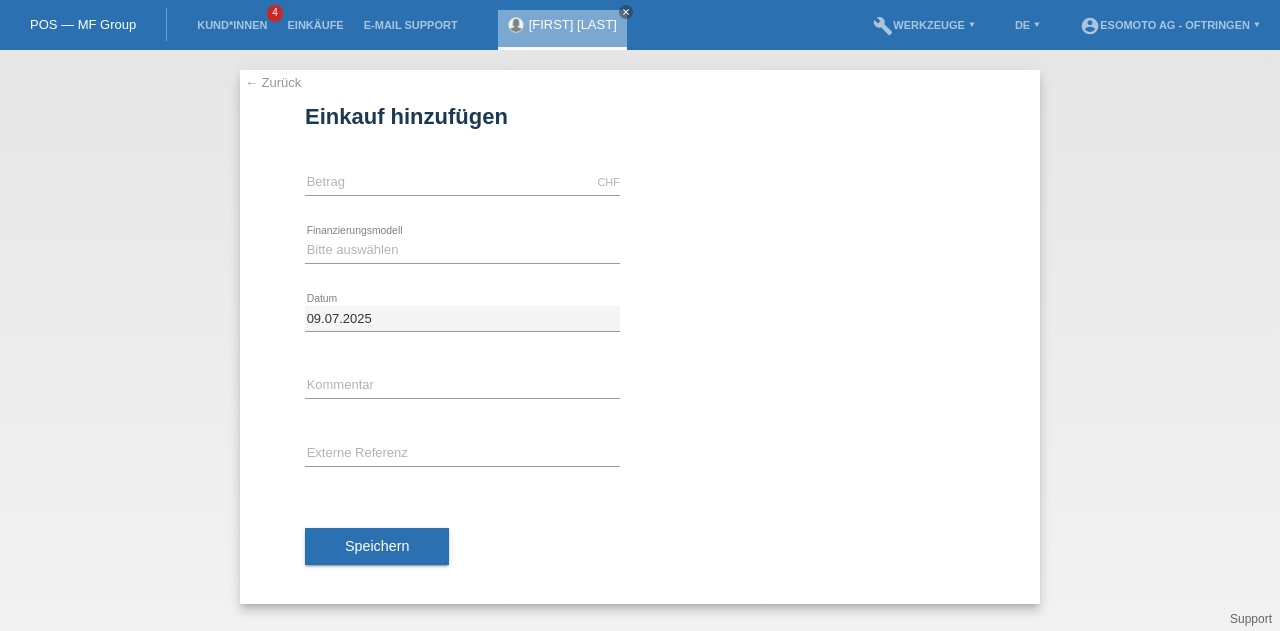 scroll, scrollTop: 0, scrollLeft: 0, axis: both 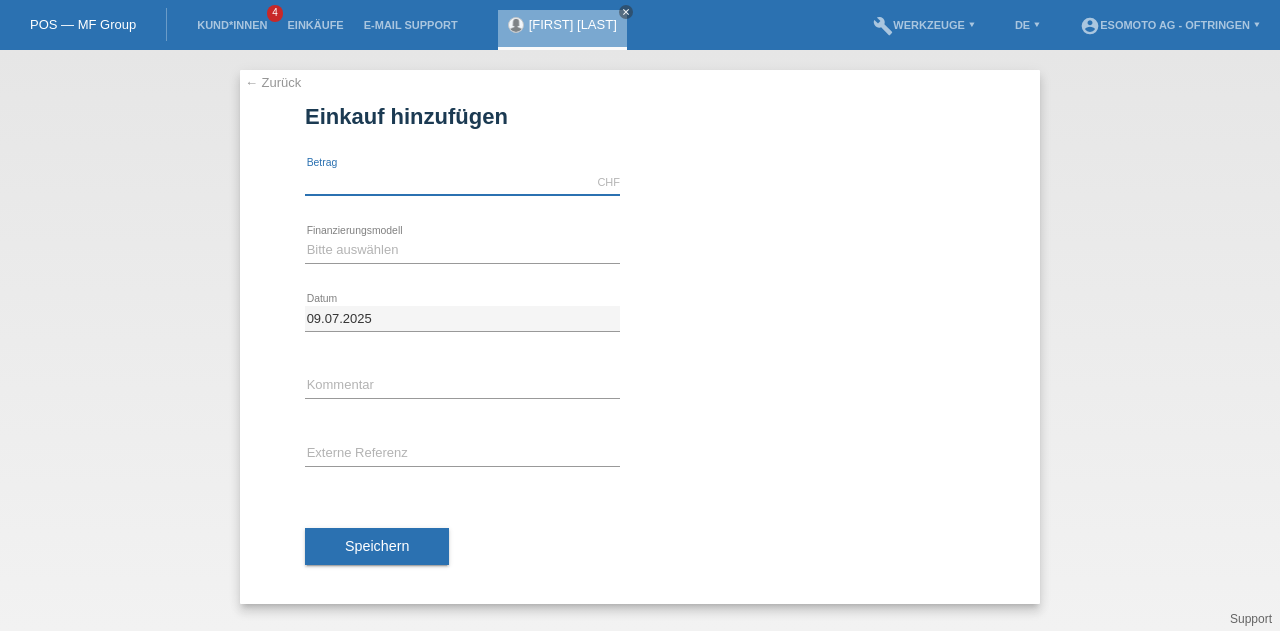 click at bounding box center [462, 182] 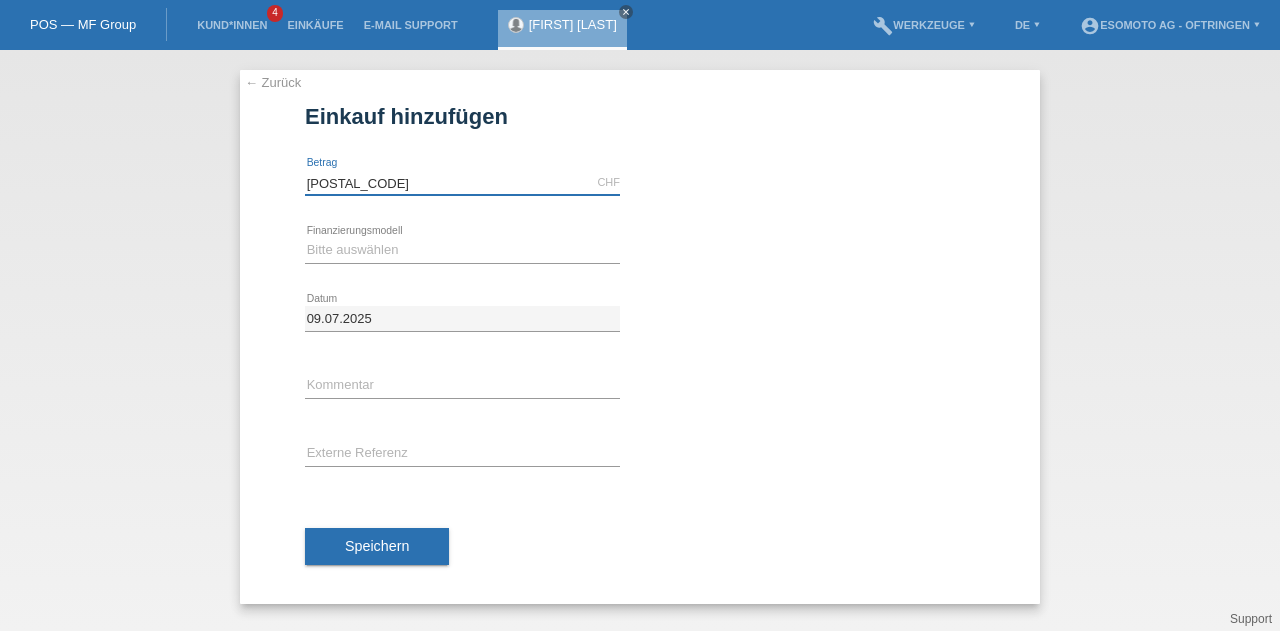 type on "[POSTAL_CODE]" 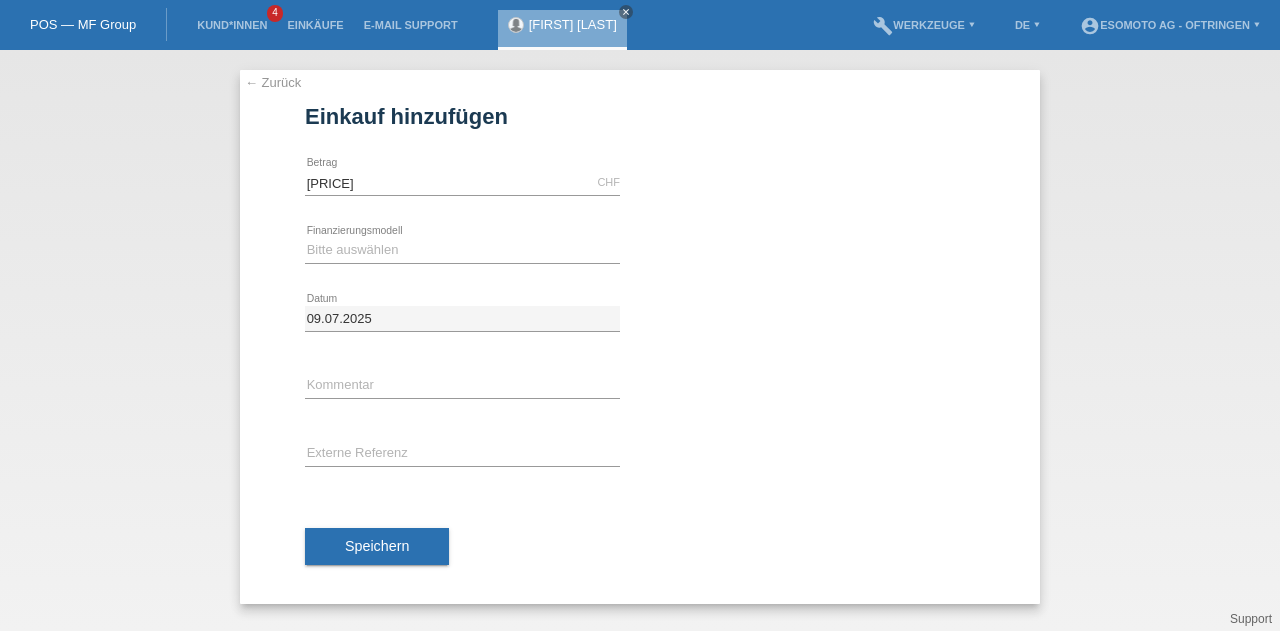 click on "Bitte auswählen
Fixe Raten
Kauf auf Rechnung mit Teilzahlungsoption
error
Finanzierungsmodell" at bounding box center [462, 183] 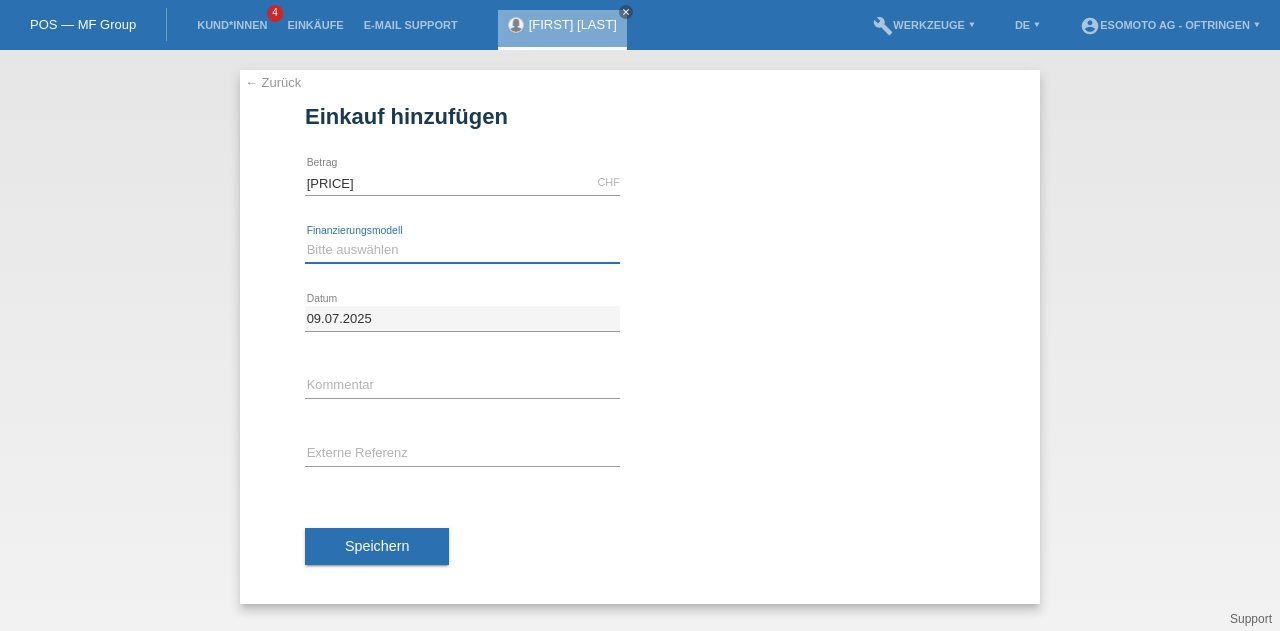 click on "Bitte auswählen
Fixe Raten
Kauf auf Rechnung mit Teilzahlungsoption" at bounding box center [462, 250] 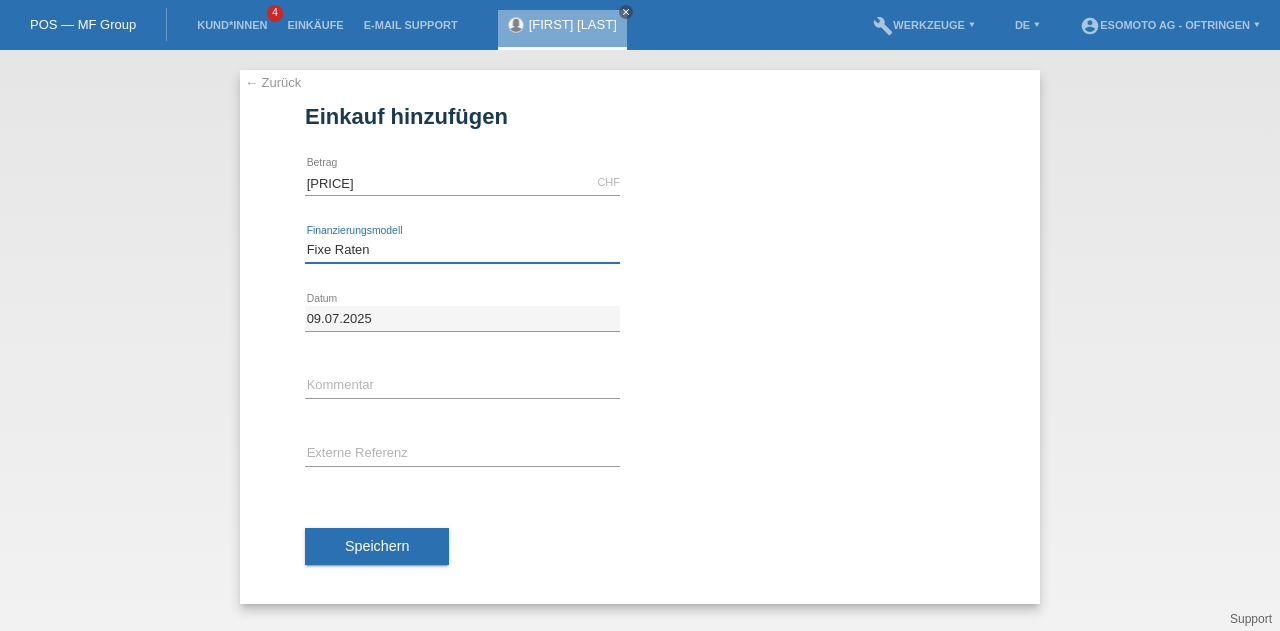 click on "Bitte auswählen
Fixe Raten
Kauf auf Rechnung mit Teilzahlungsoption" at bounding box center [462, 250] 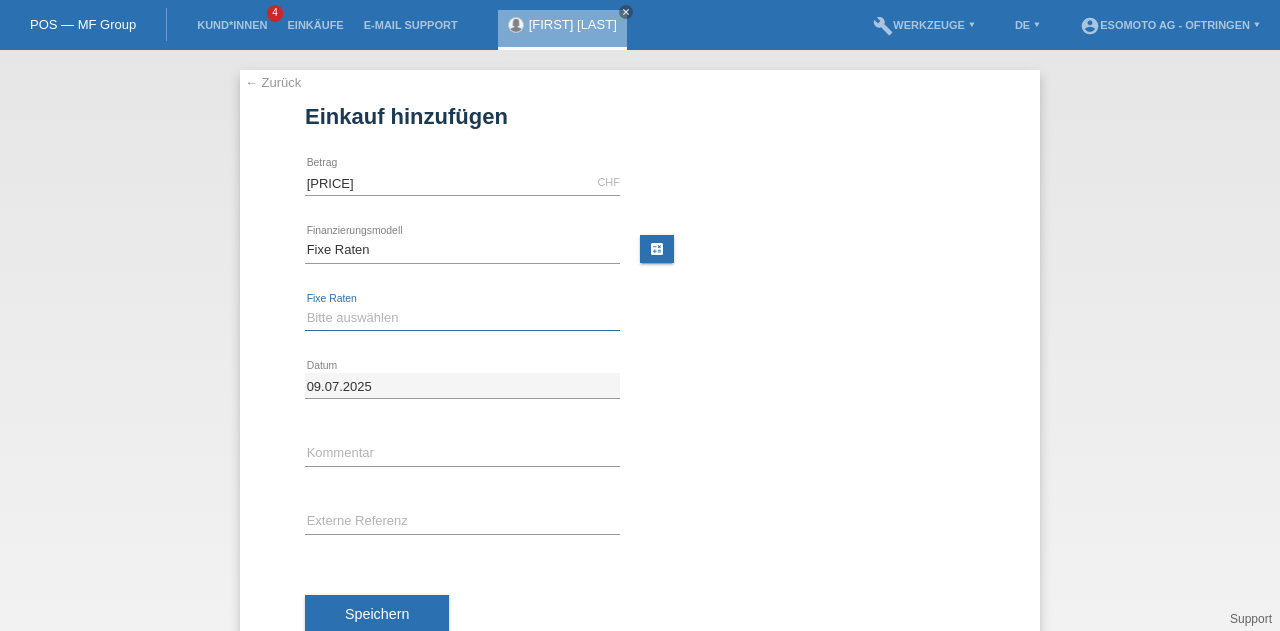 click on "Bitte auswählen
12 Raten
24 Raten
36 Raten
48 Raten" at bounding box center (462, 318) 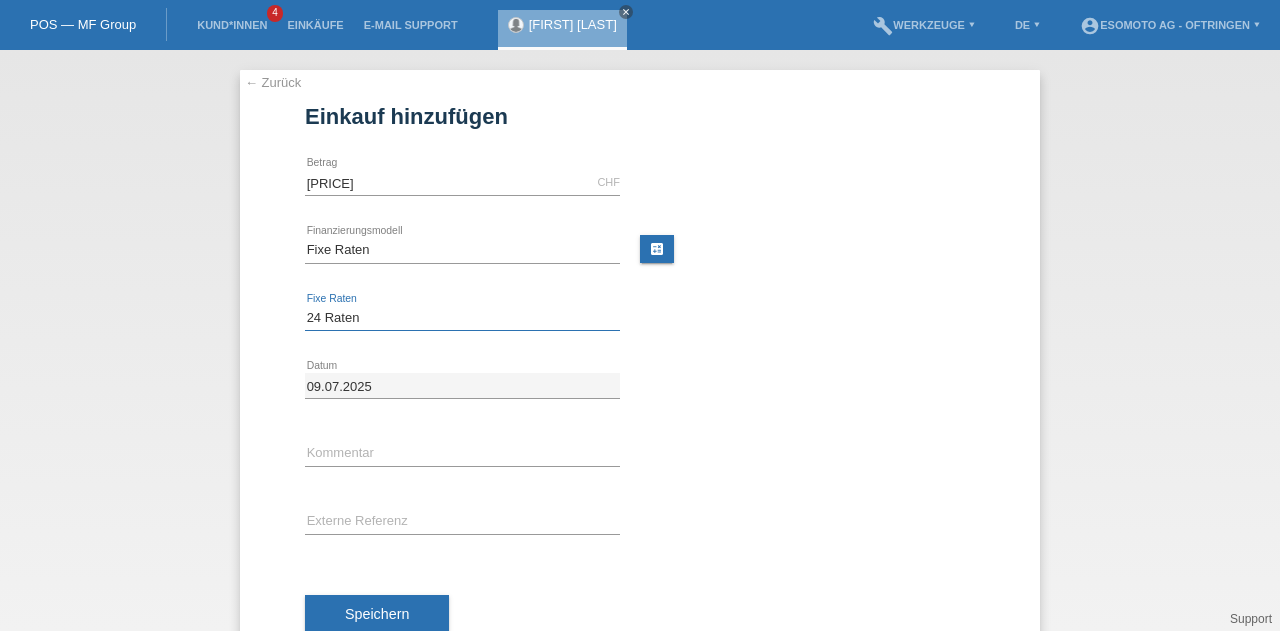 click on "Bitte auswählen
12 Raten
24 Raten
36 Raten
48 Raten" at bounding box center [462, 318] 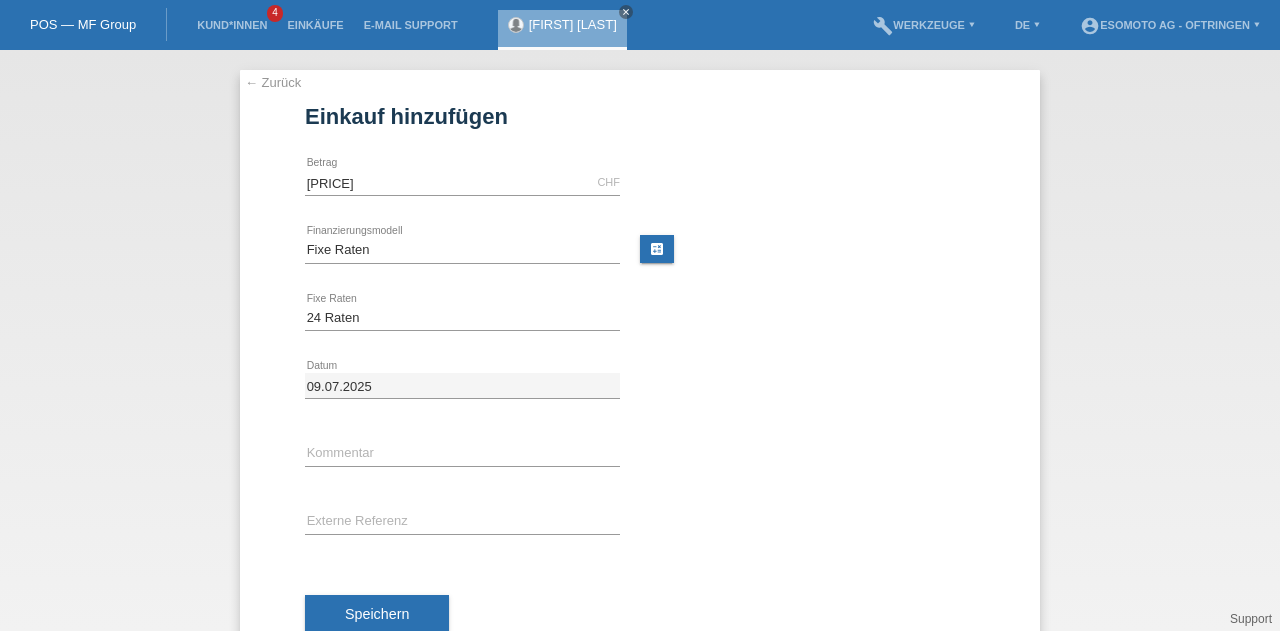 click on "Speichern" at bounding box center (377, 614) 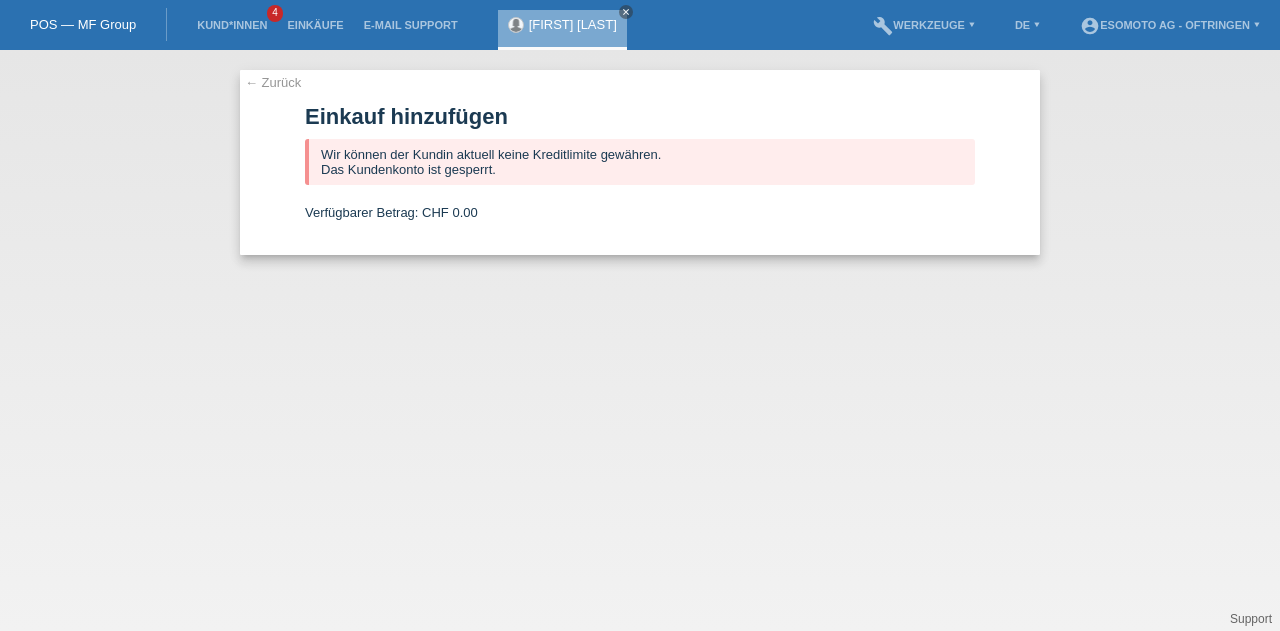 click on "← Zurück" at bounding box center (273, 82) 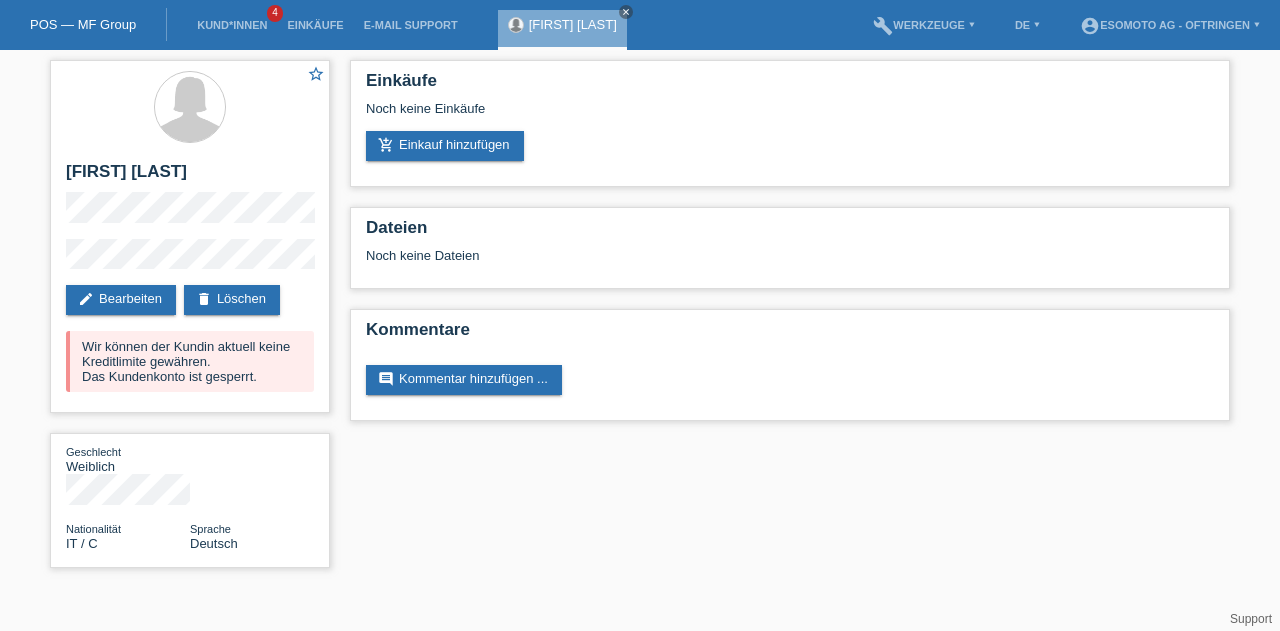 scroll, scrollTop: 0, scrollLeft: 0, axis: both 